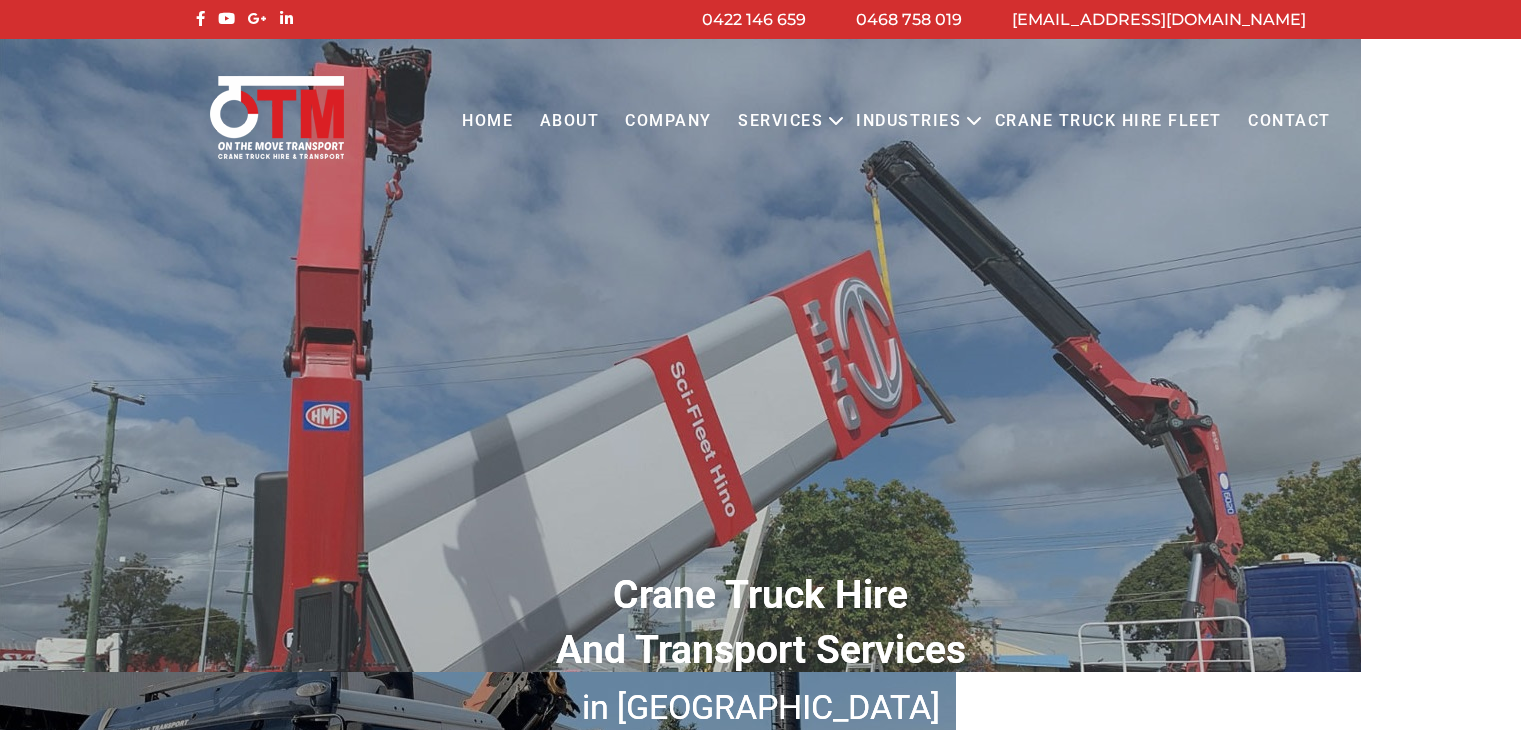 scroll, scrollTop: 0, scrollLeft: 0, axis: both 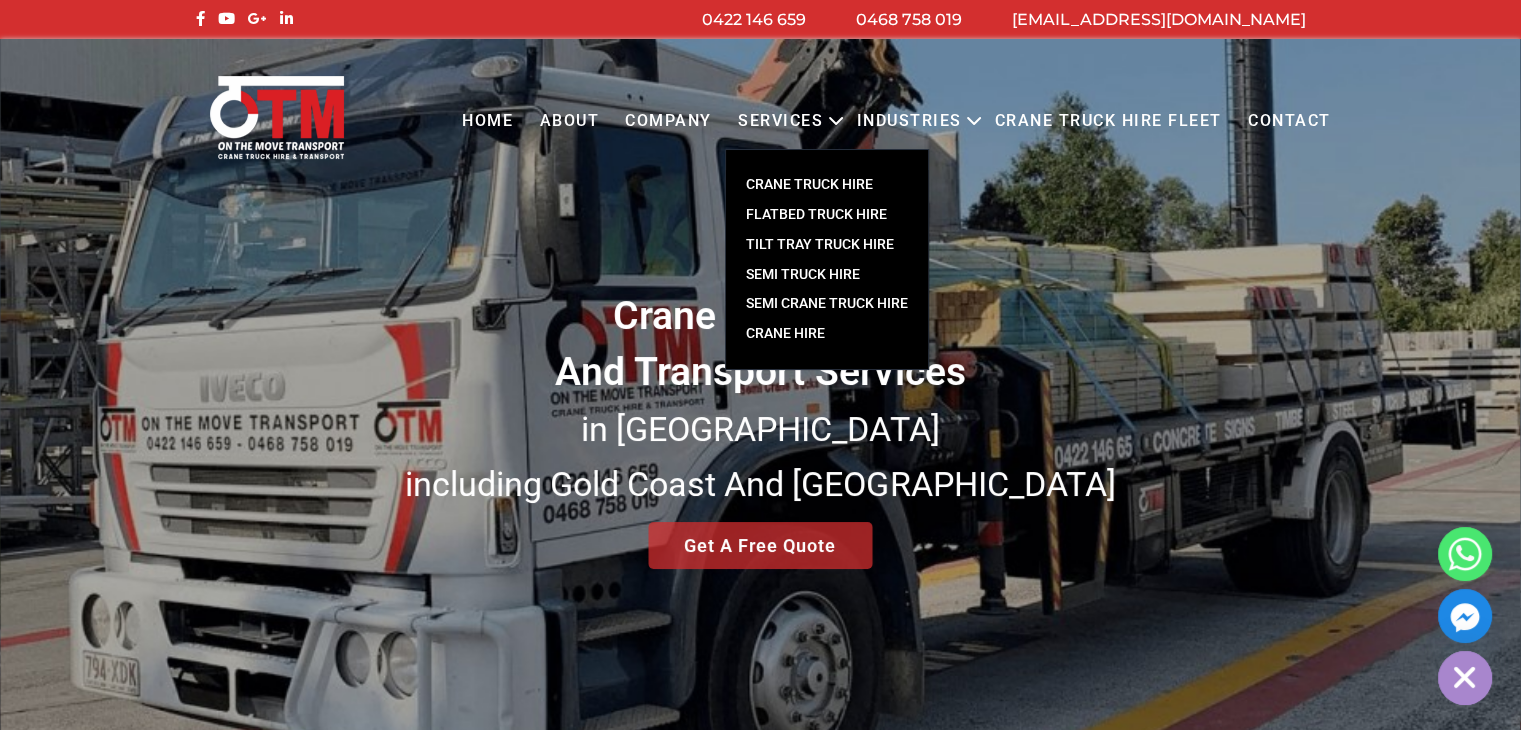 click on "CRANE TRUCK HIRE" at bounding box center (827, 185) 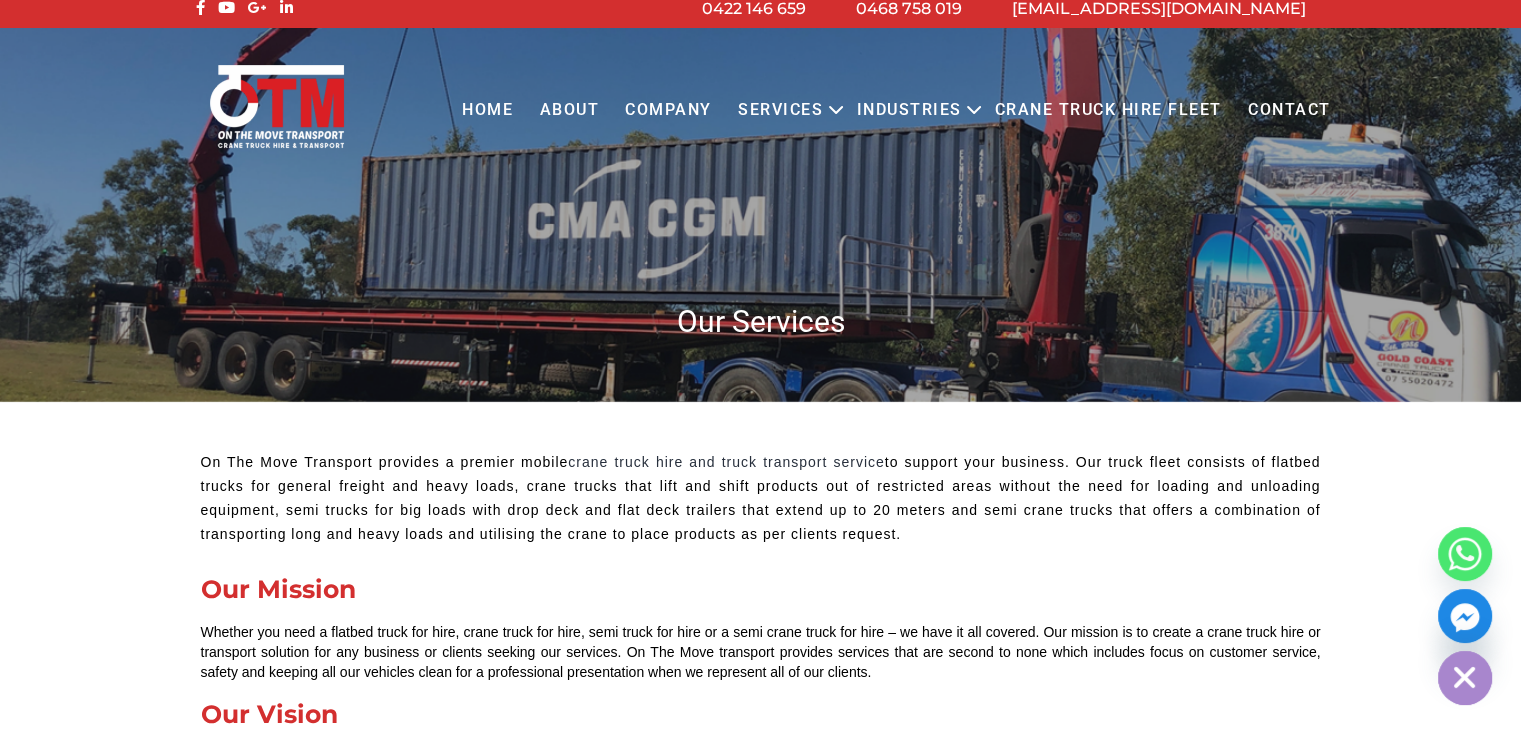 scroll, scrollTop: 0, scrollLeft: 0, axis: both 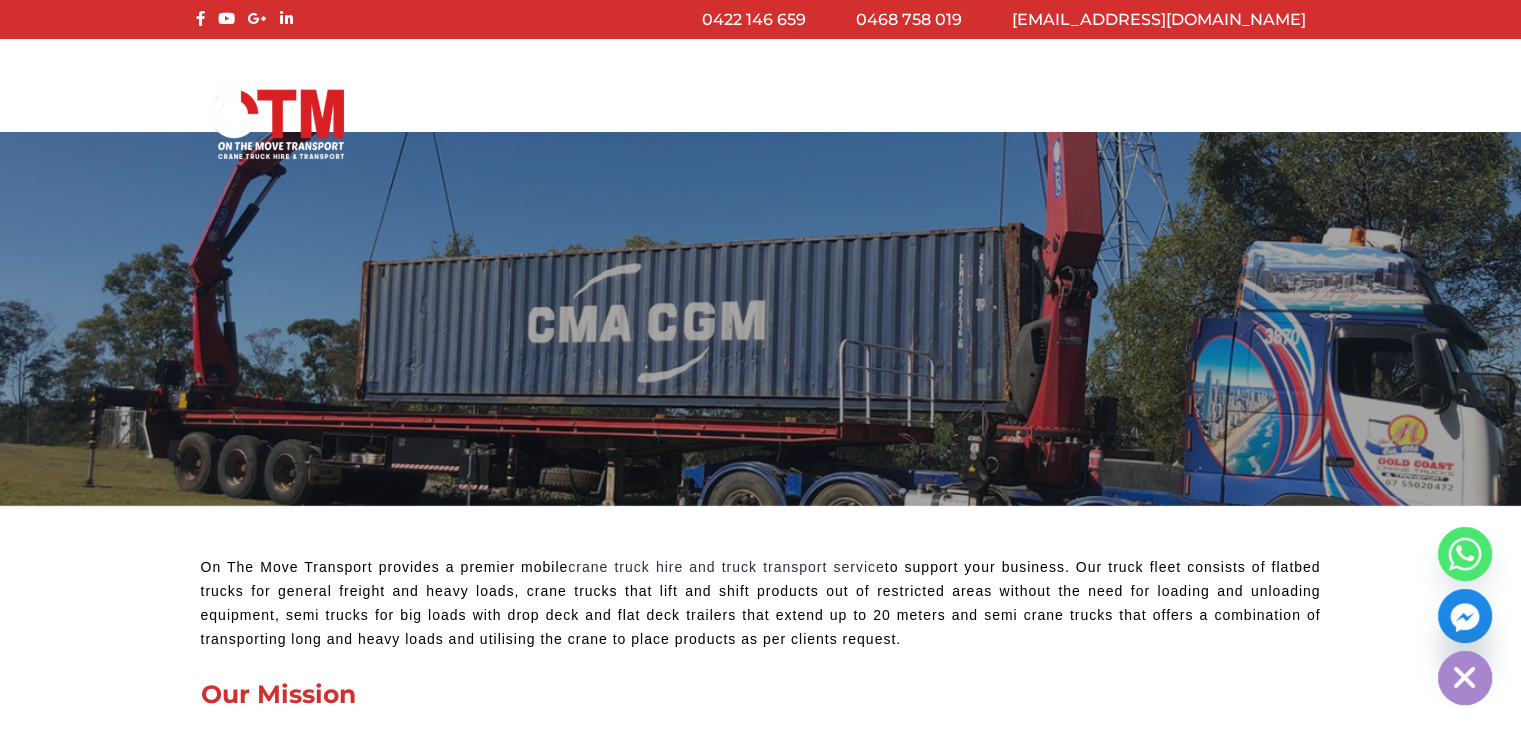 click on "On The Move Transport provides a premier mobile  crane truck hire and truck transport service  to support your business. Our truck fleet consists of flatbed trucks for general freight and heavy loads, crane trucks that lift and shift products out of restricted areas without the need for loading and unloading equipment, semi trucks for big loads with drop deck and flat deck trailers that extend up to 20 meters and semi crane trucks that offers a combination of transporting long and heavy loads and utilising the crane to place products as per clients request." at bounding box center (761, 608) 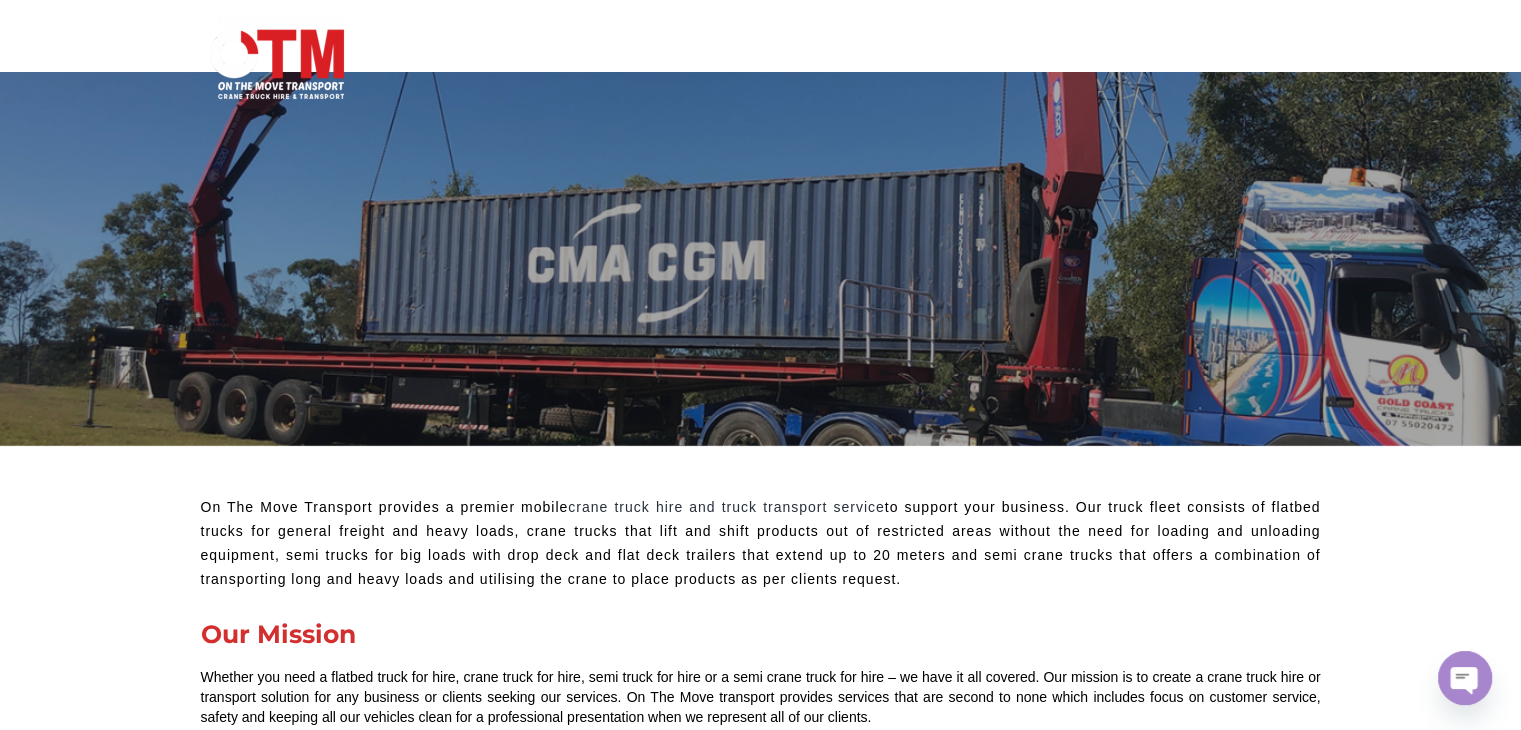 scroll, scrollTop: 0, scrollLeft: 0, axis: both 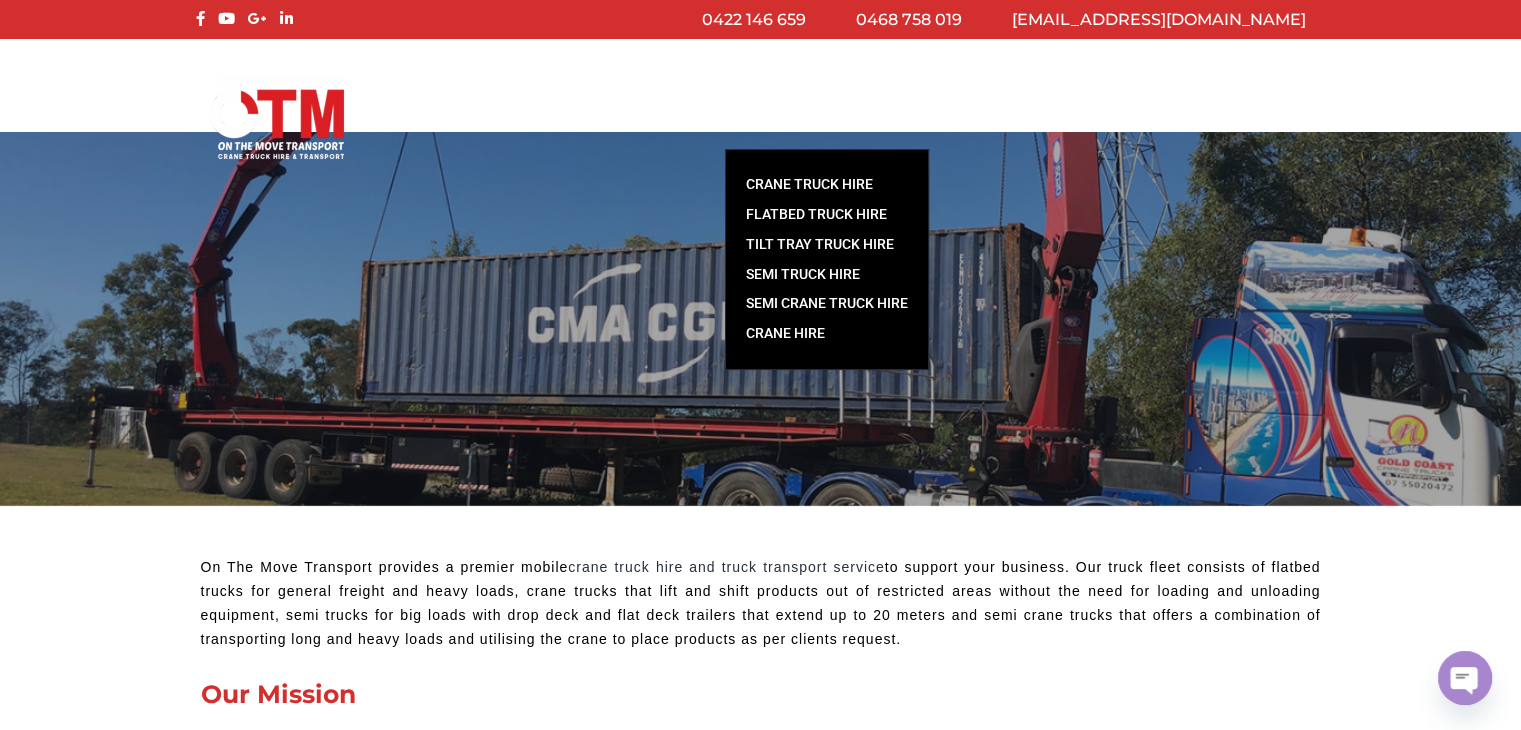 click on "Services" at bounding box center (780, 121) 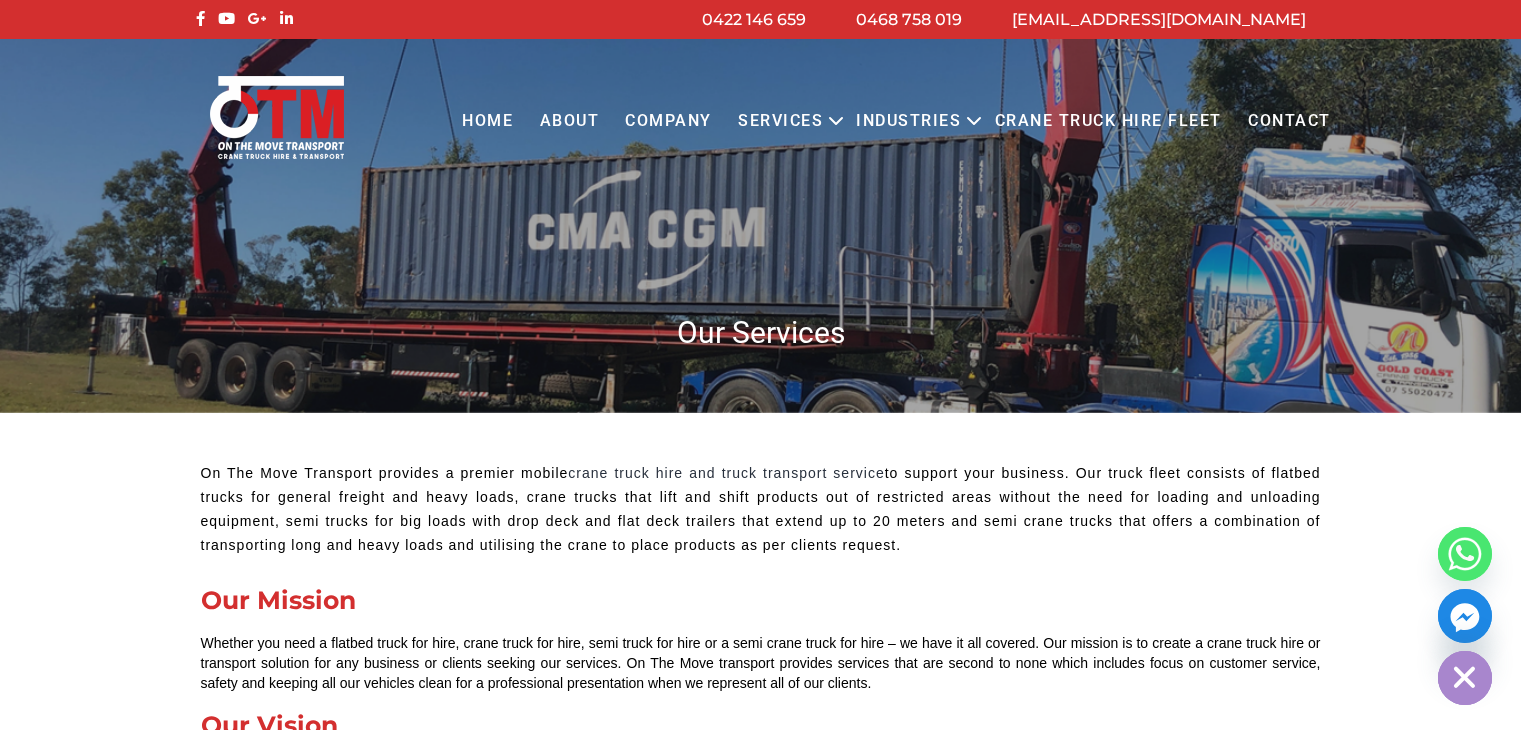 scroll, scrollTop: 0, scrollLeft: 0, axis: both 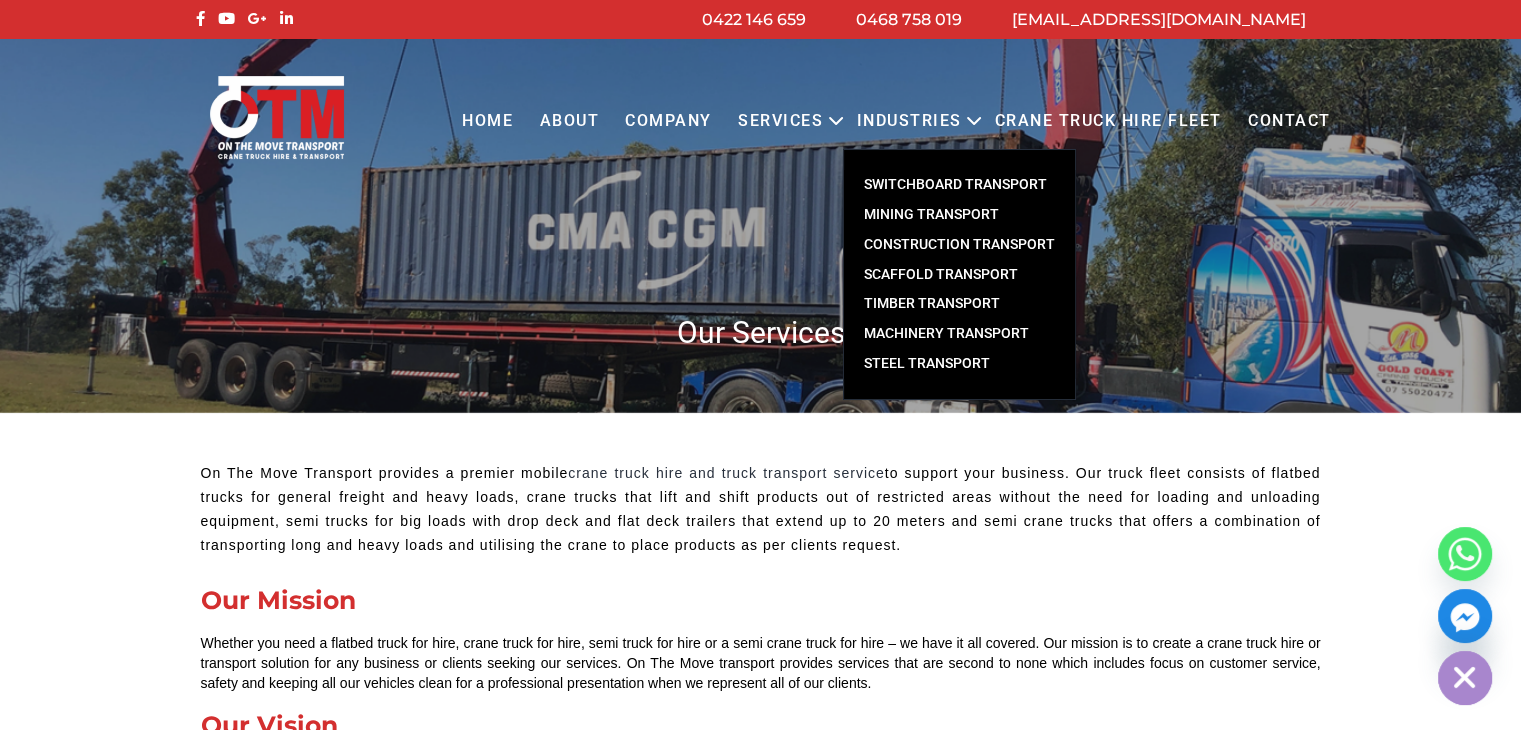 click on "Machinery Transport" at bounding box center (959, 334) 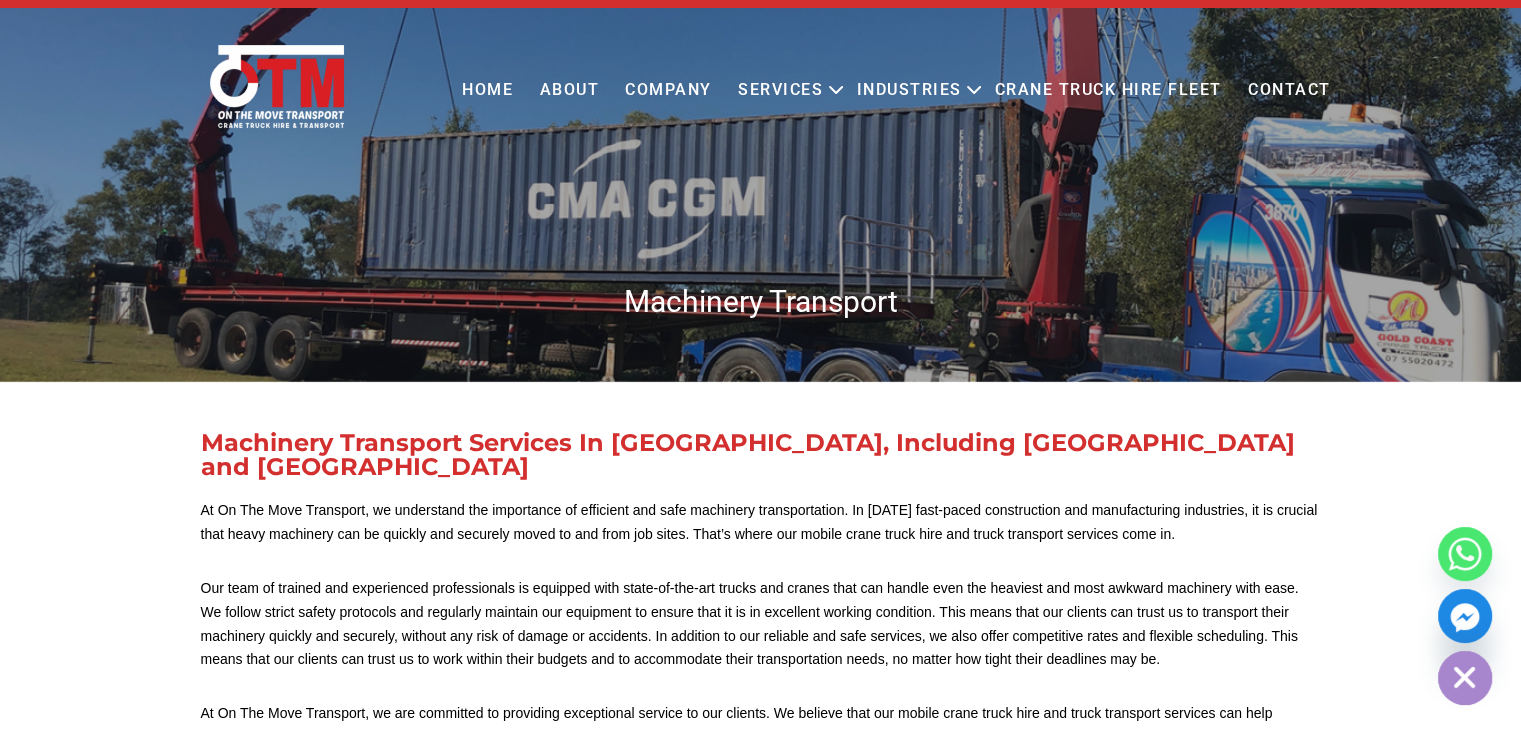 scroll, scrollTop: 0, scrollLeft: 0, axis: both 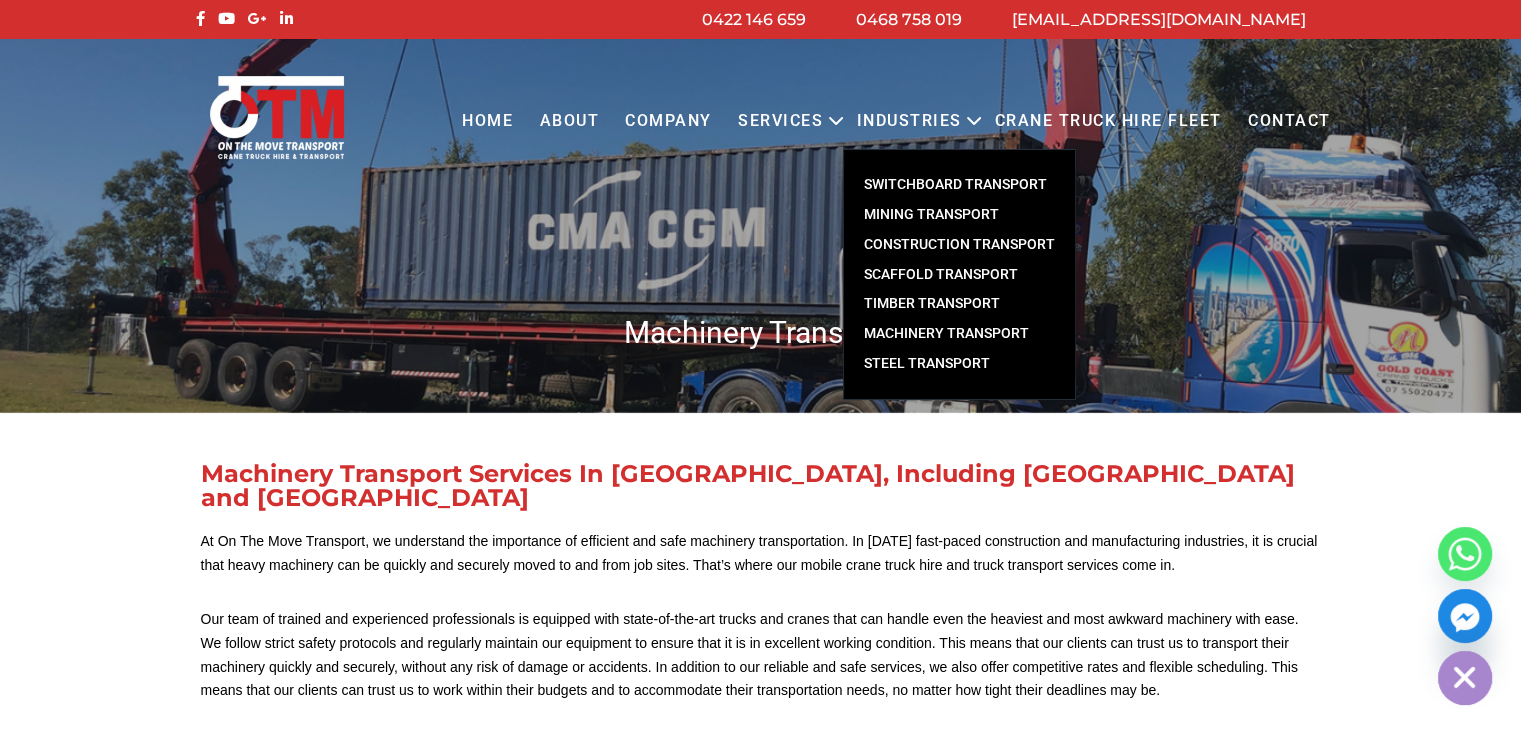 click on "Machinery Transport" at bounding box center [959, 334] 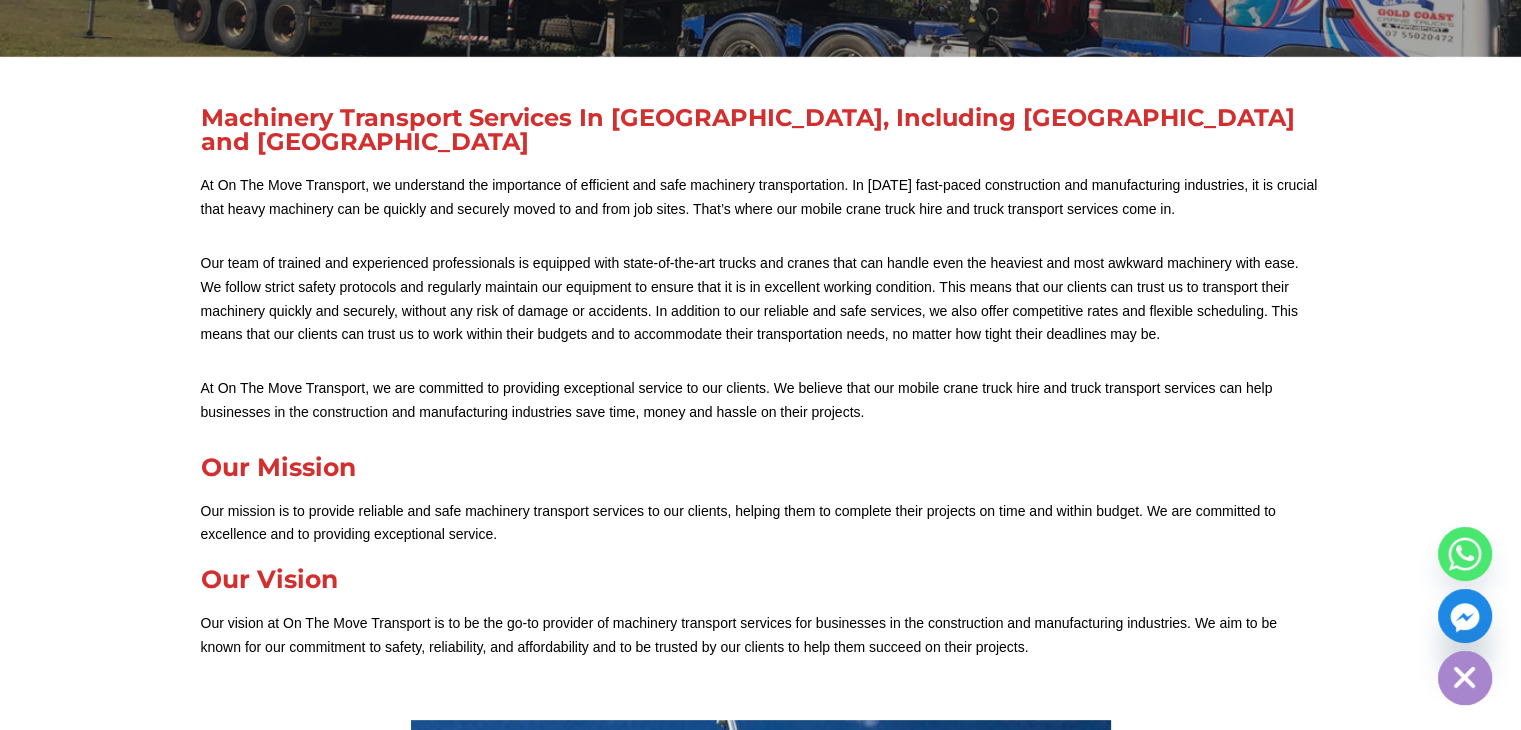 scroll, scrollTop: 100, scrollLeft: 0, axis: vertical 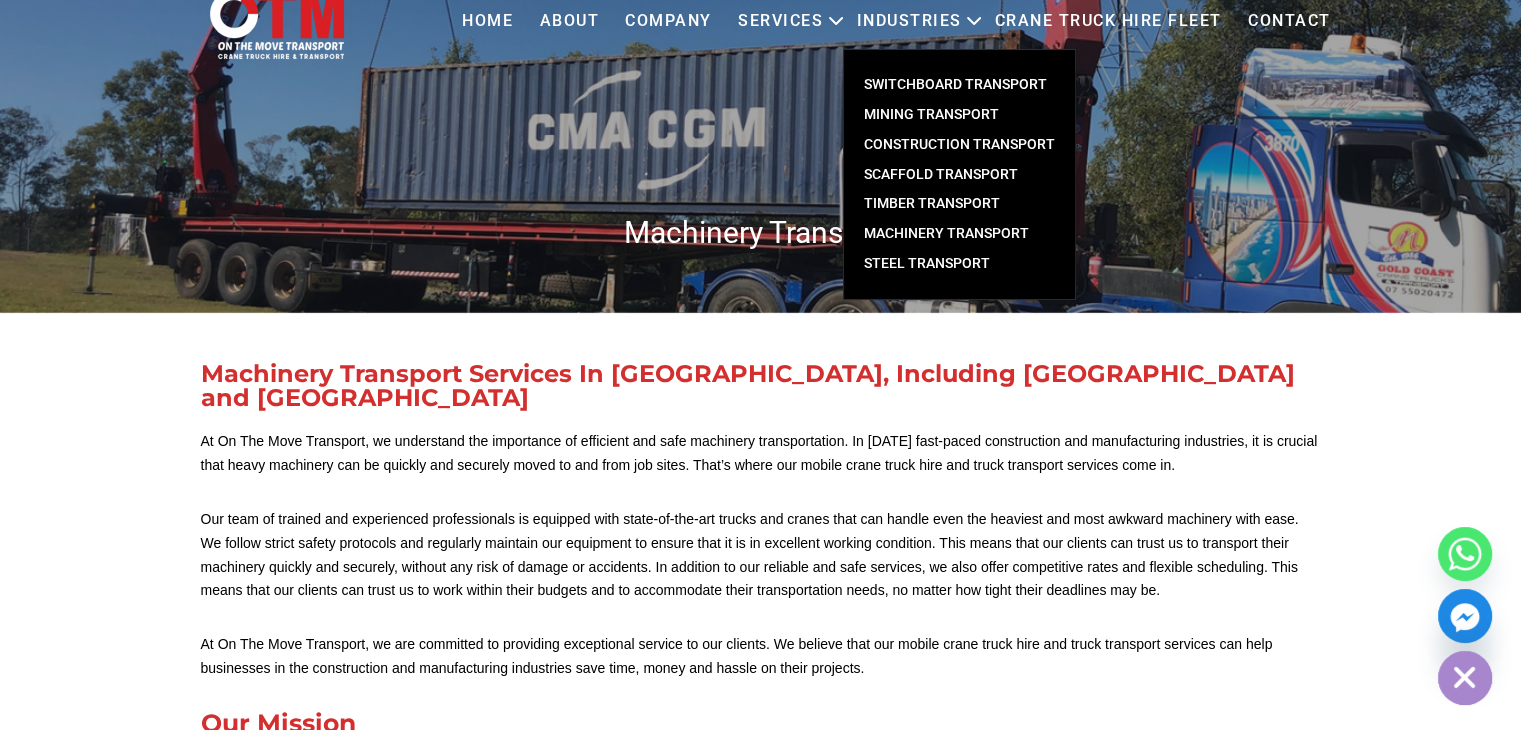 click on "Steel Transport" at bounding box center (959, 264) 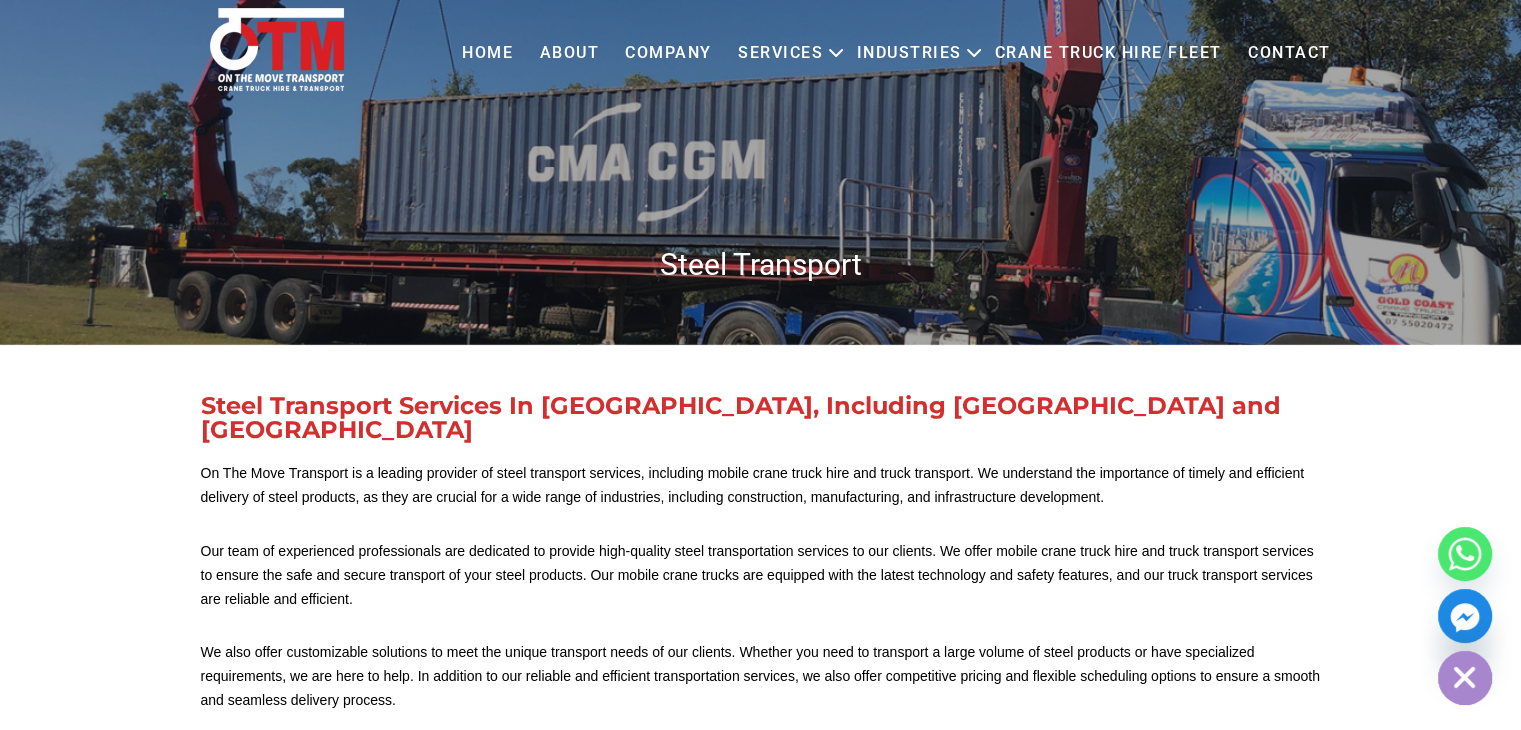 scroll, scrollTop: 0, scrollLeft: 0, axis: both 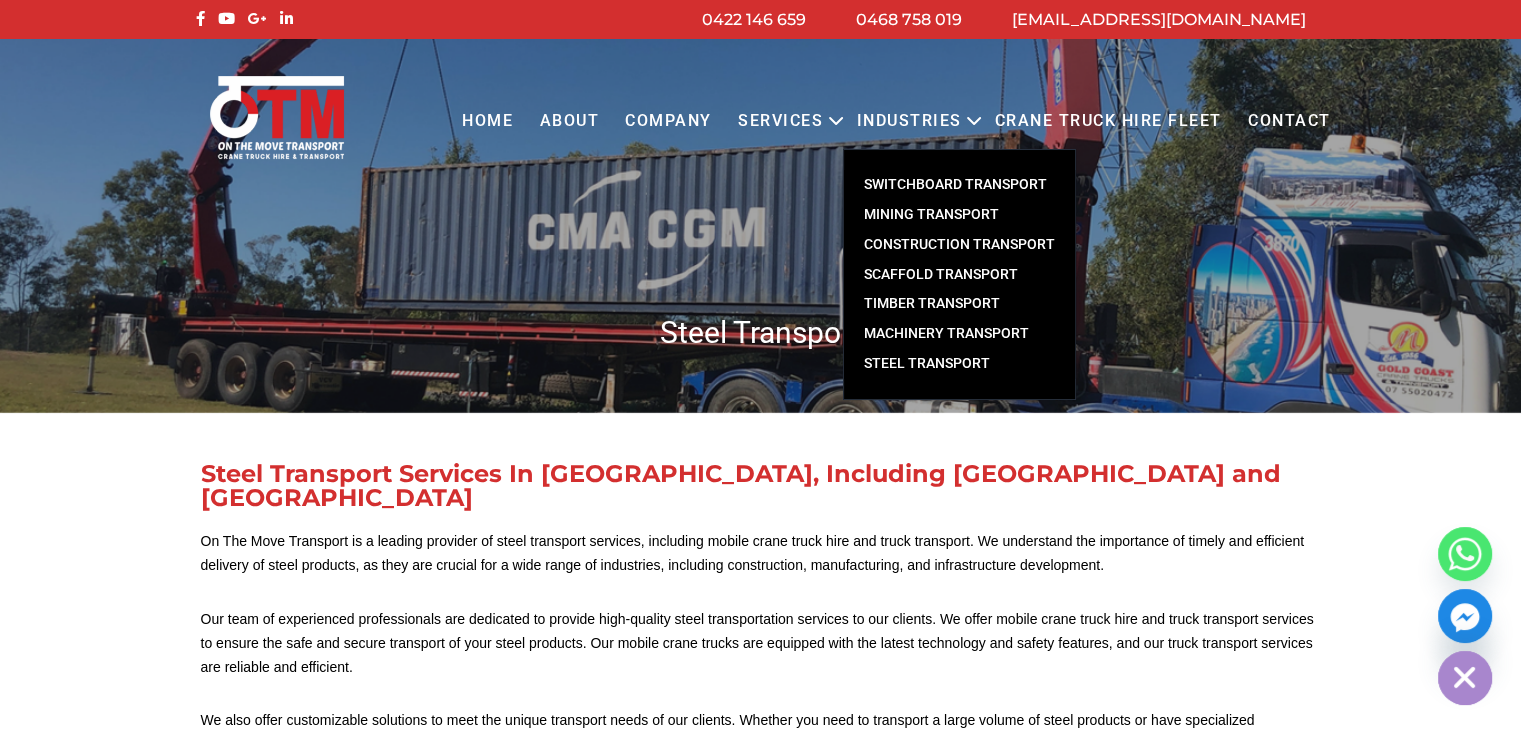 click on "Switchboard Transport" at bounding box center [959, 185] 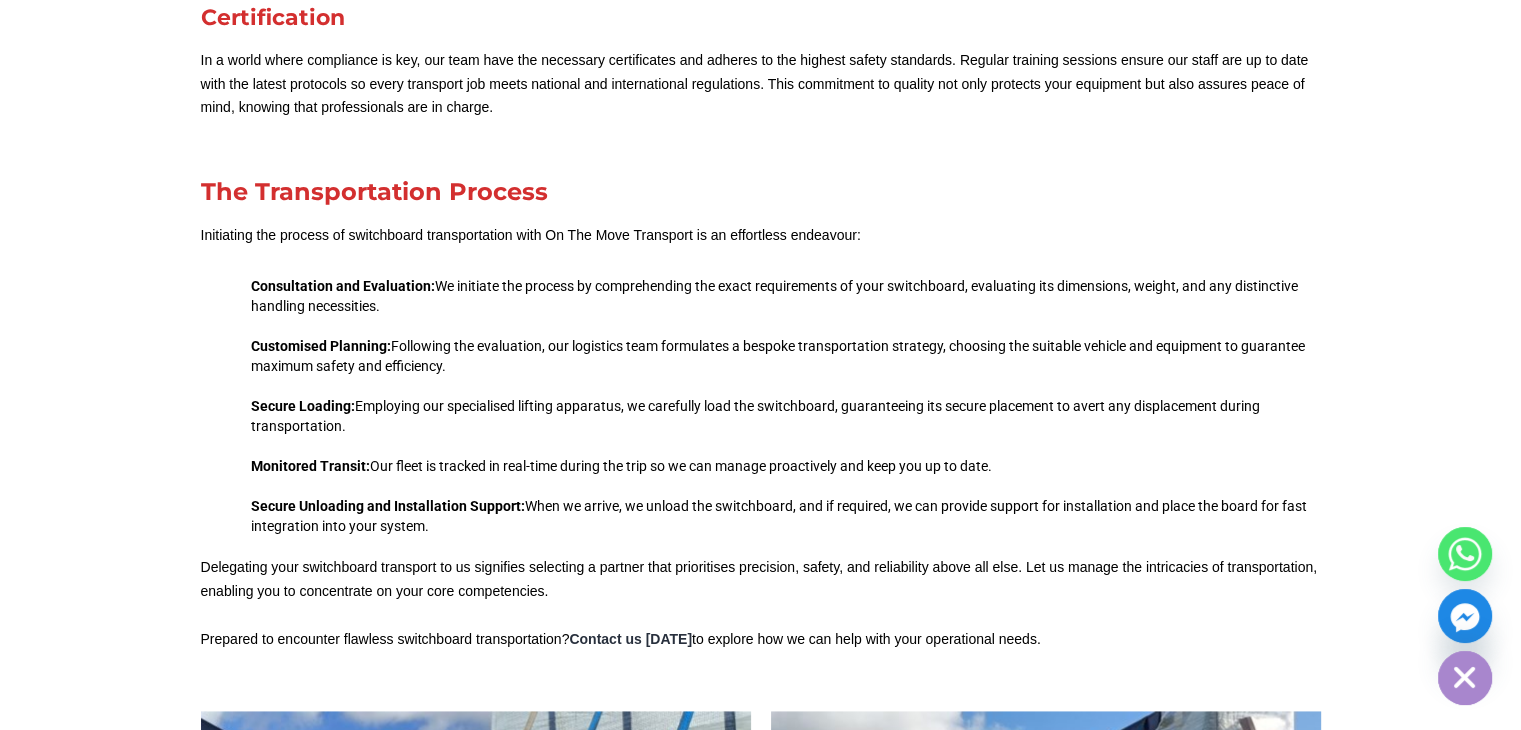 scroll, scrollTop: 2696, scrollLeft: 0, axis: vertical 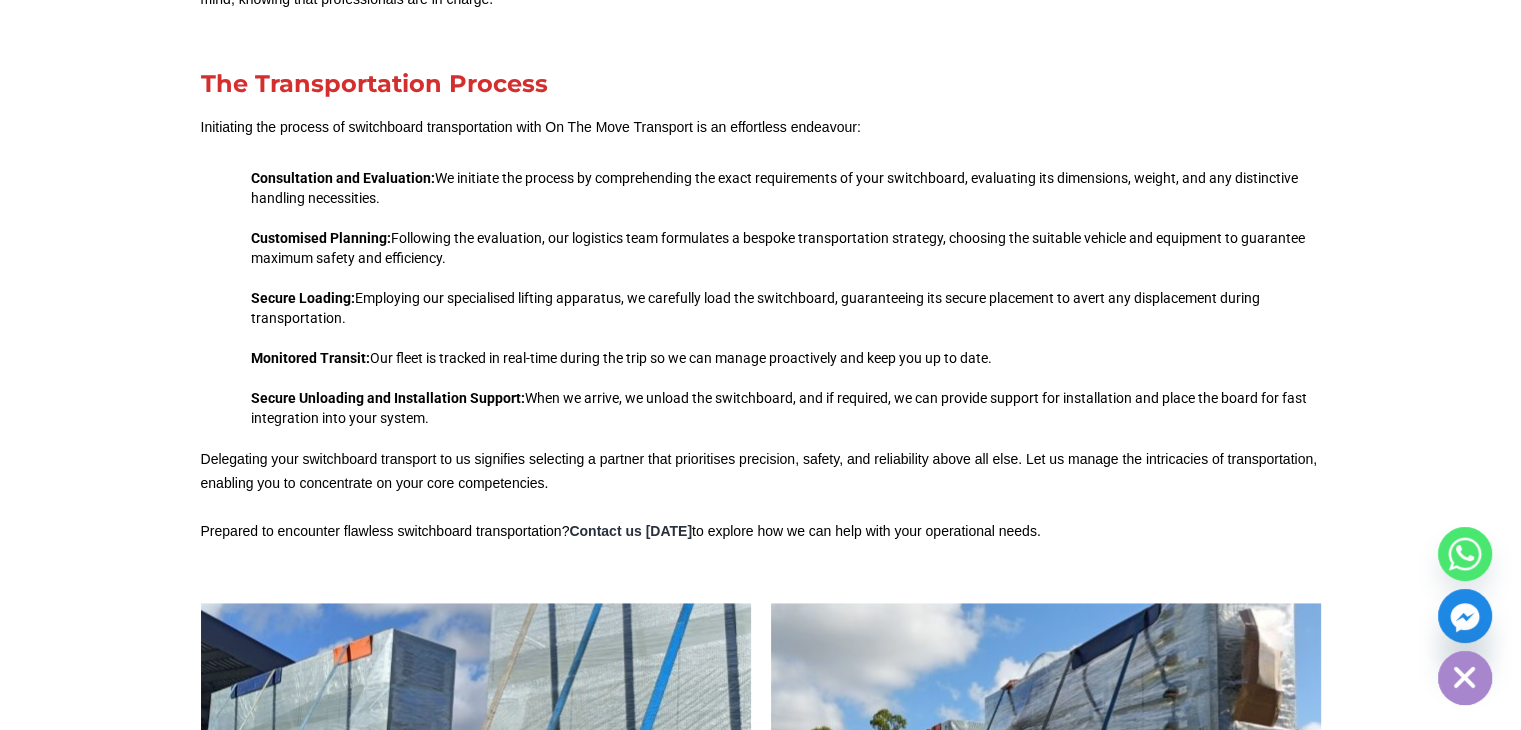 click on "Secure Unloading and Installation Support:  When we arrive, we unload the switchboard, and if required, we can provide support for installation and place the board for fast integration into your system." at bounding box center [786, 408] 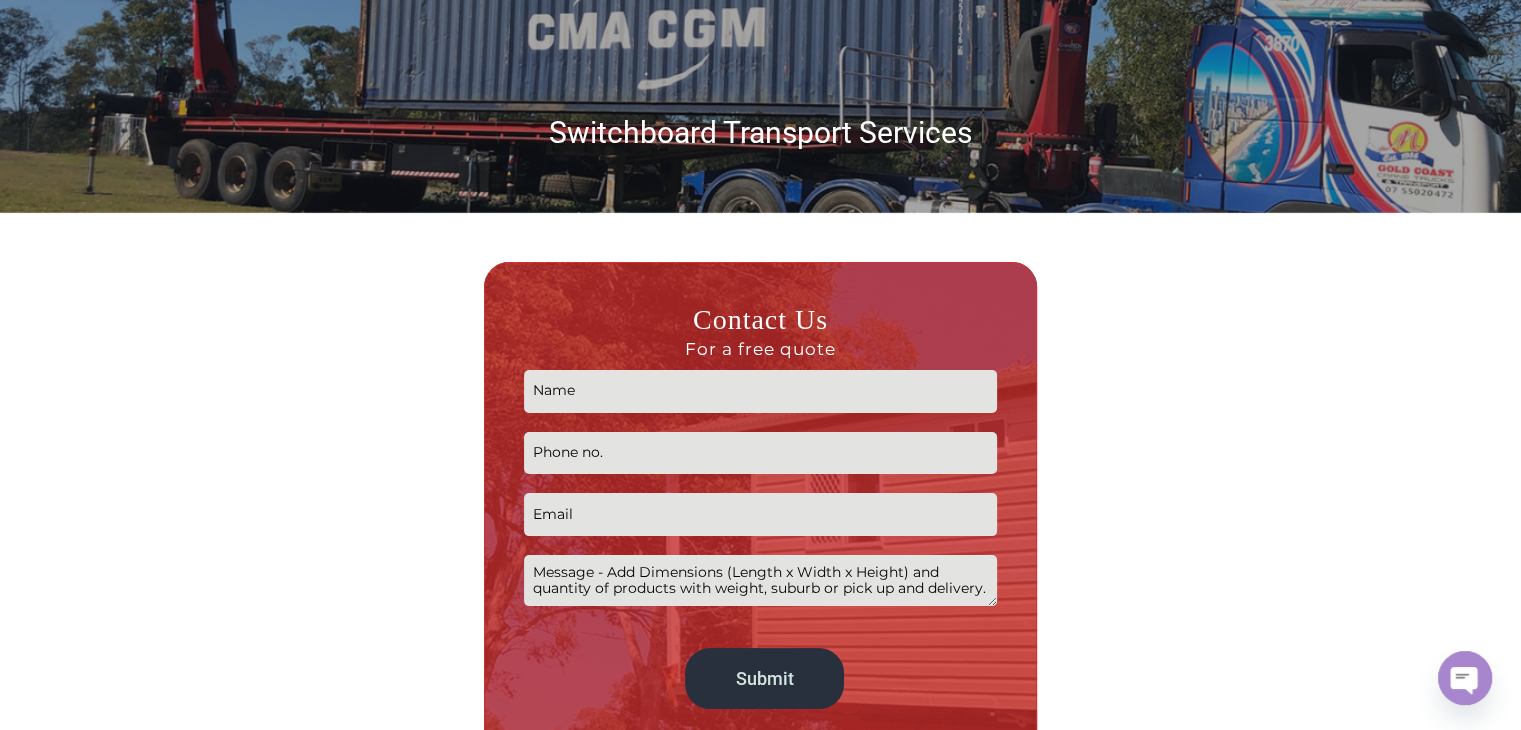 scroll, scrollTop: 0, scrollLeft: 0, axis: both 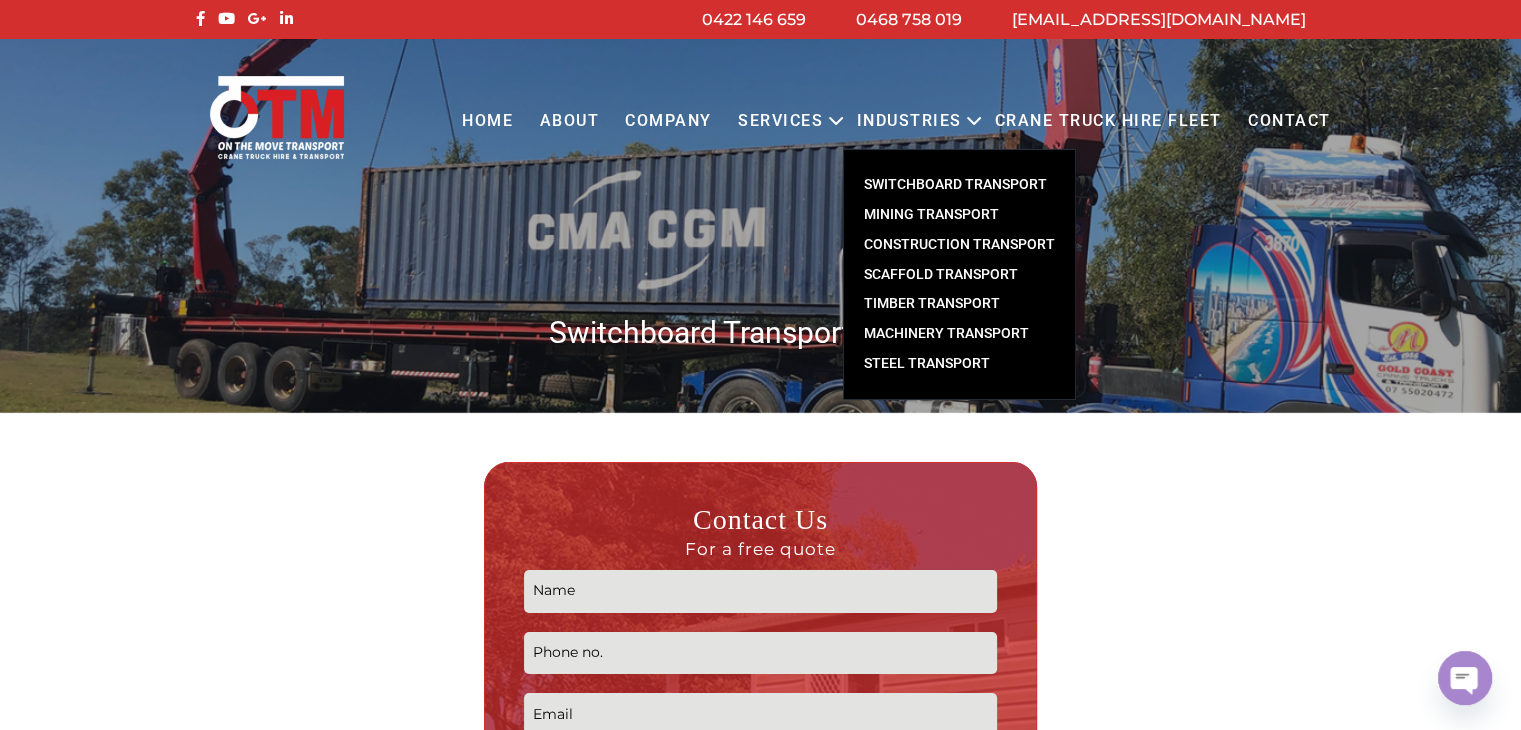 click on "Mining Transport" at bounding box center (959, 215) 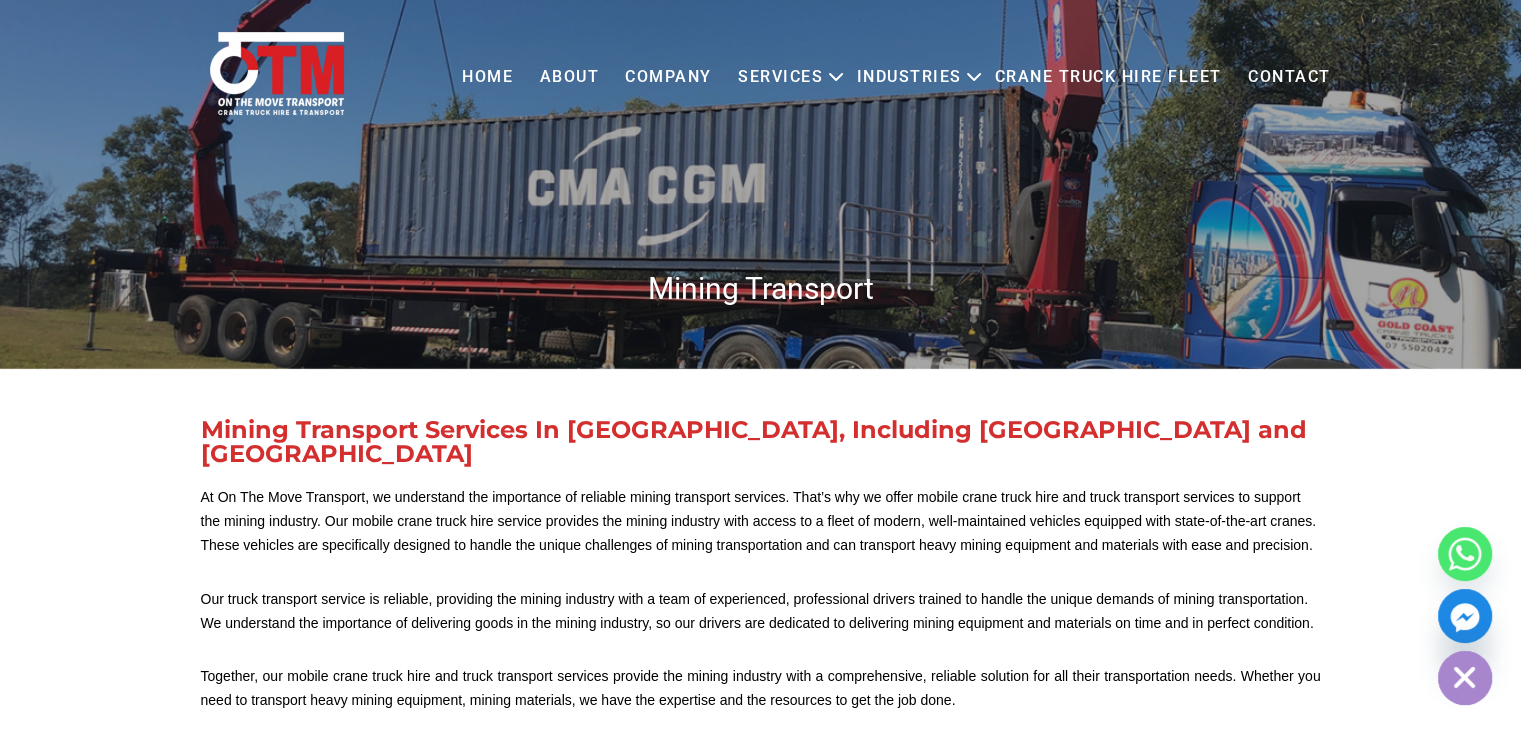 scroll, scrollTop: 0, scrollLeft: 0, axis: both 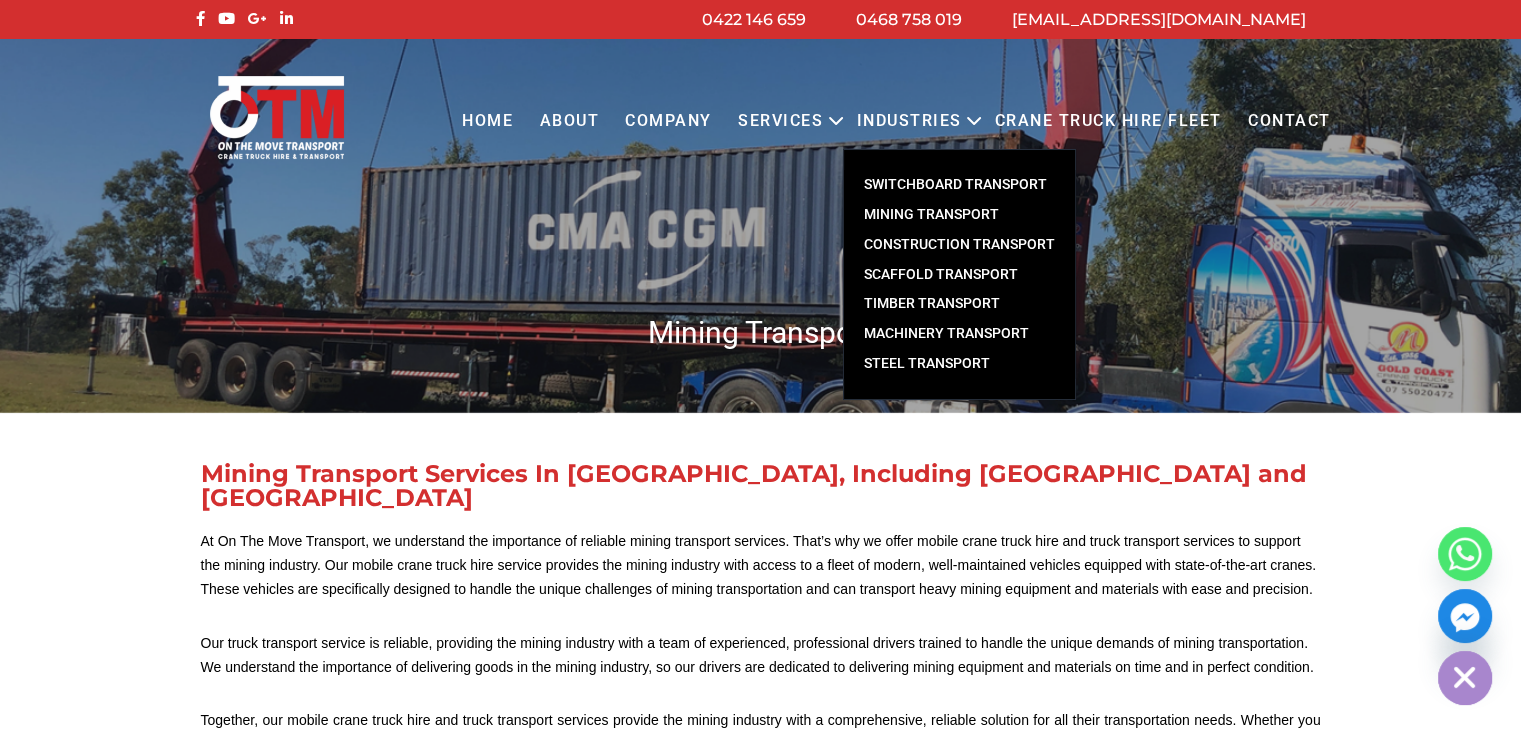 click on "Construction Transport" at bounding box center (959, 245) 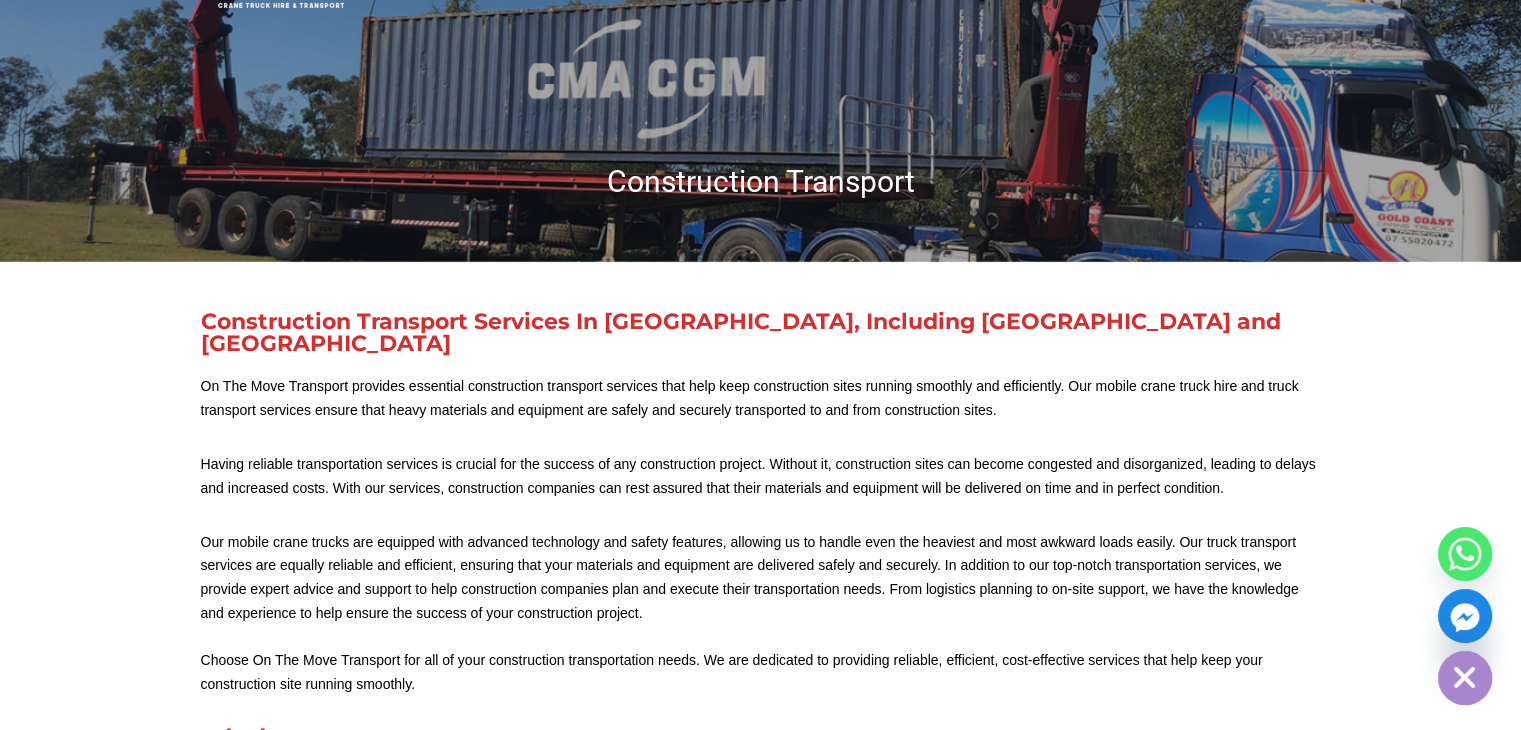 scroll, scrollTop: 0, scrollLeft: 0, axis: both 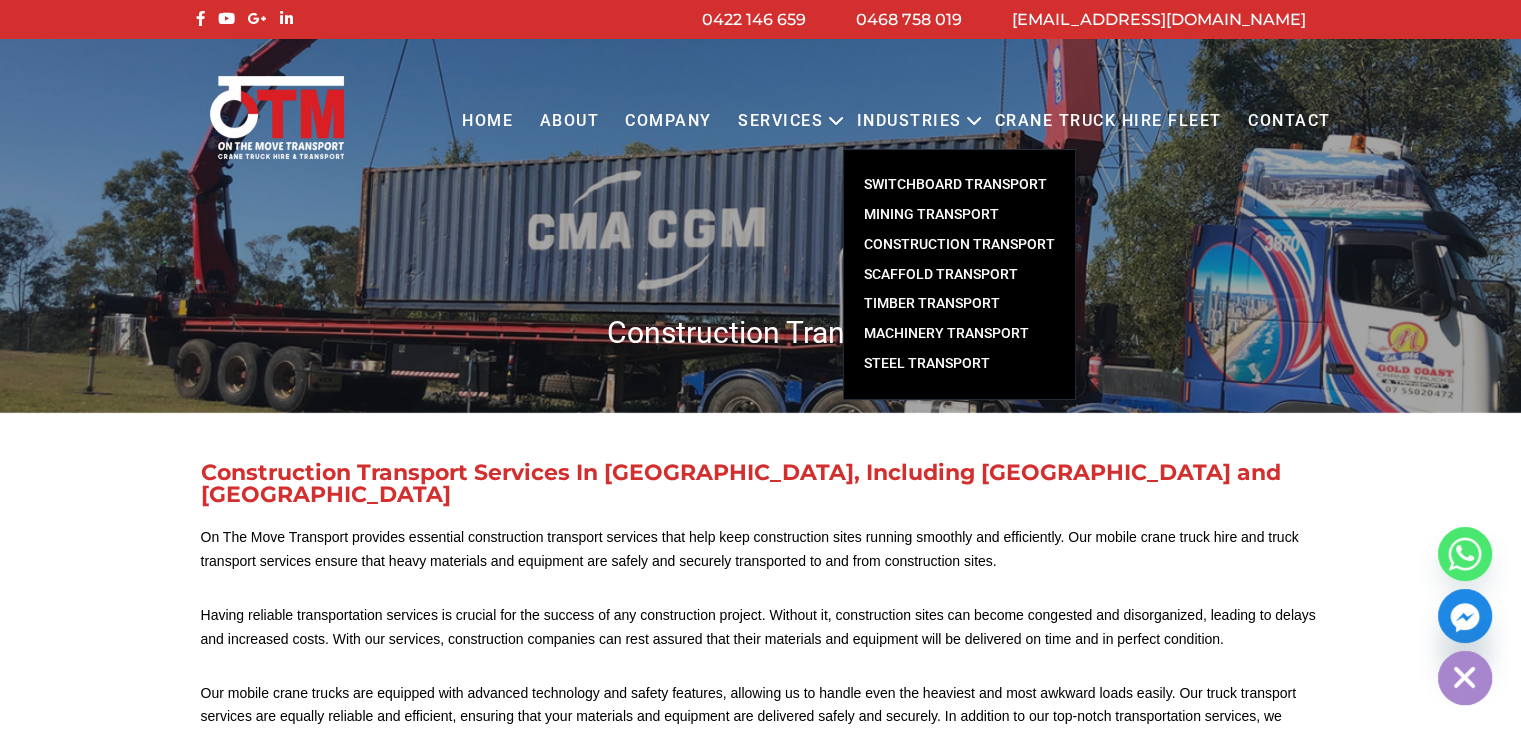 click on "Scaffold Transport" at bounding box center [959, 275] 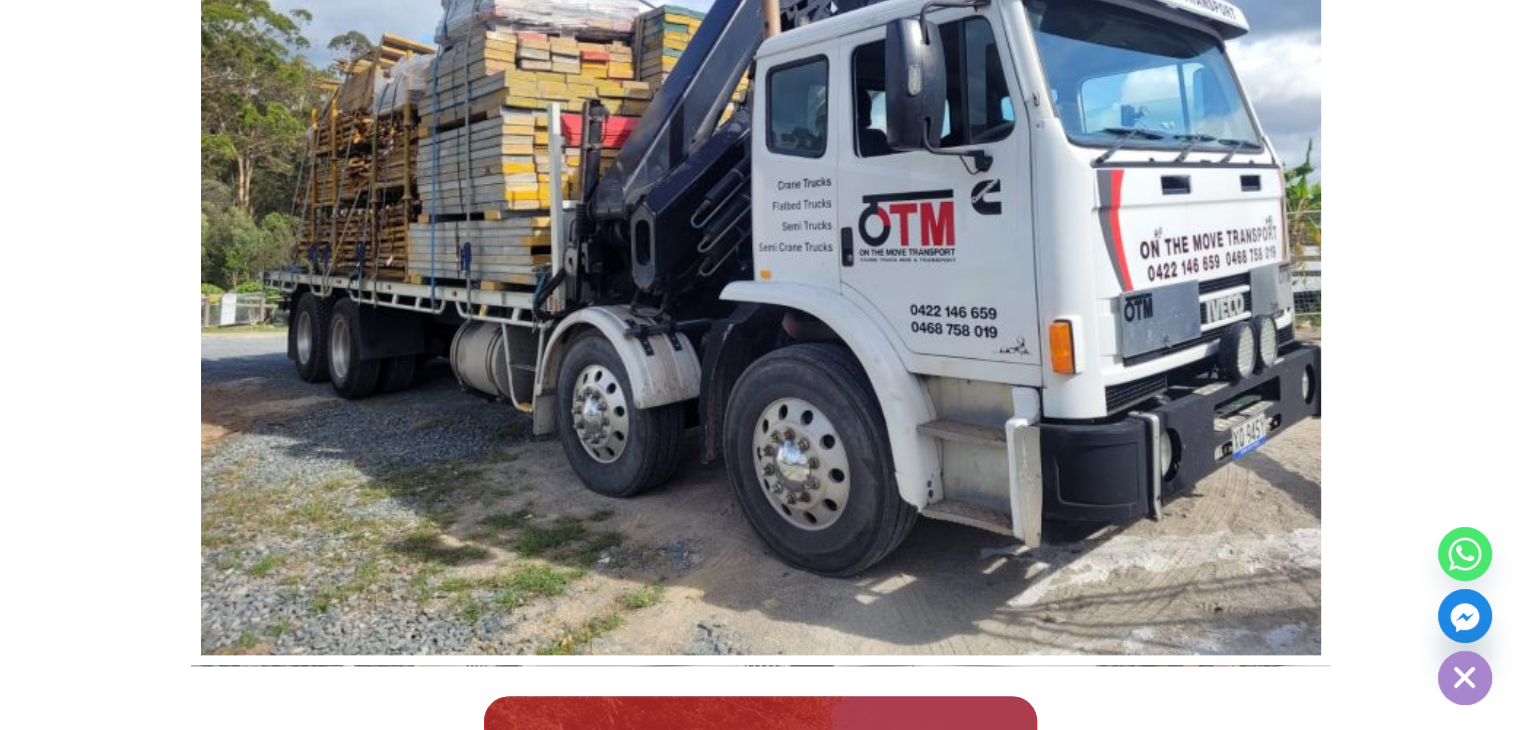 scroll, scrollTop: 2100, scrollLeft: 0, axis: vertical 